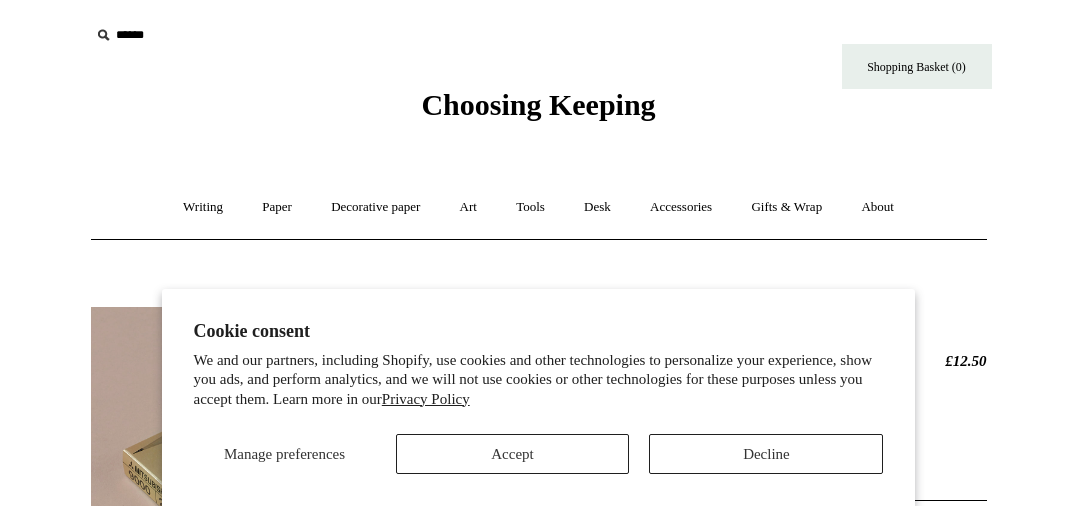 scroll, scrollTop: 0, scrollLeft: 0, axis: both 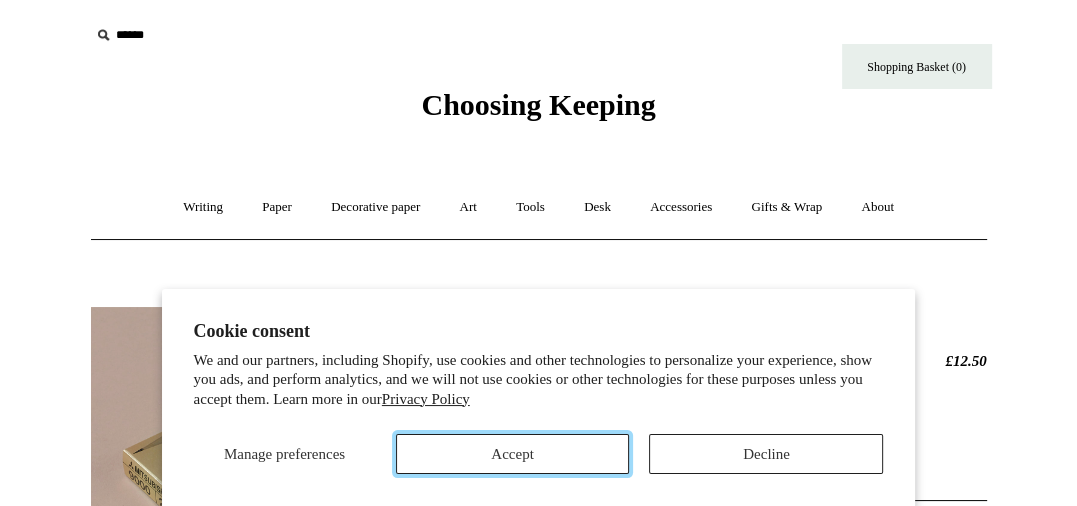 click on "Accept" at bounding box center [513, 454] 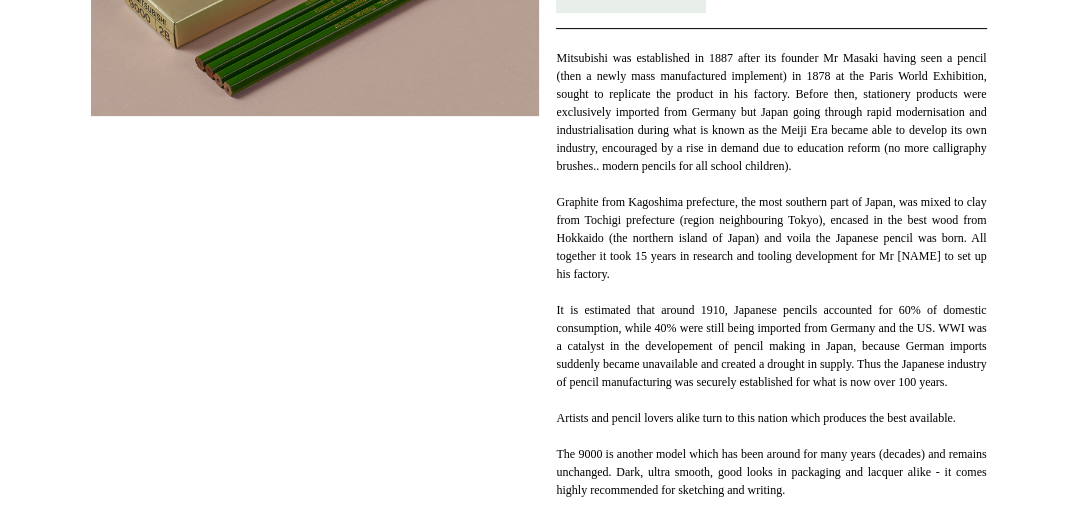 scroll, scrollTop: 300, scrollLeft: 0, axis: vertical 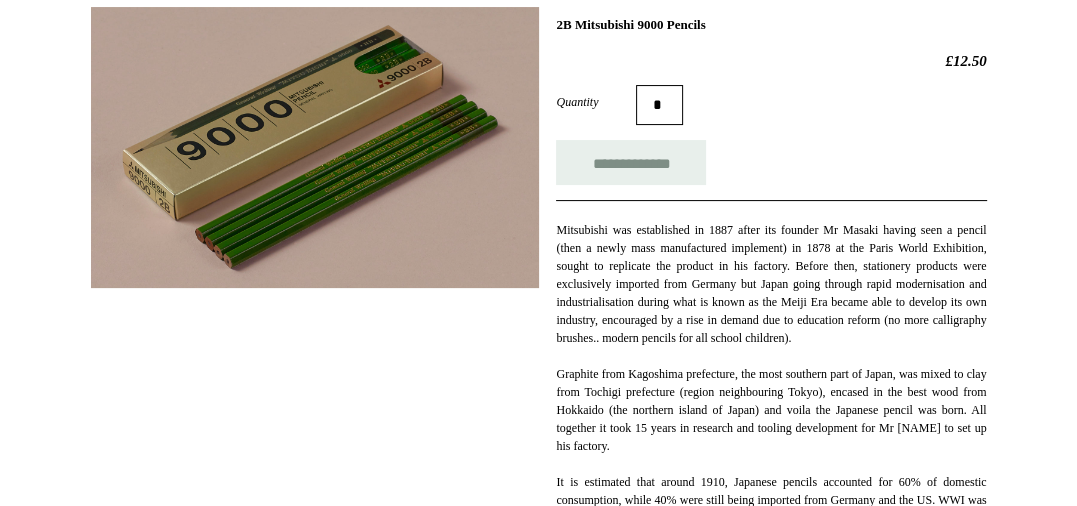 click at bounding box center [315, 147] 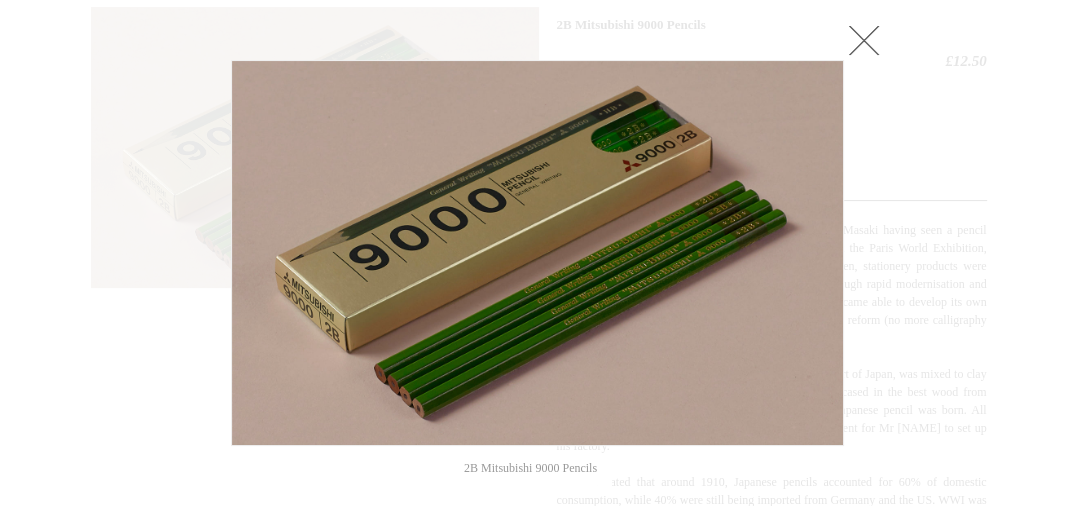 click at bounding box center [864, 40] 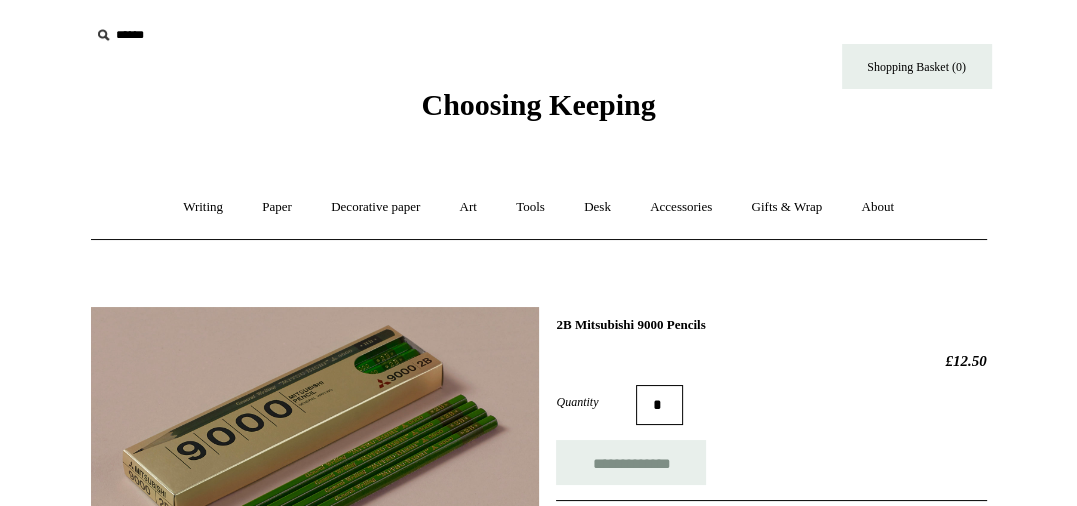 scroll, scrollTop: 100, scrollLeft: 0, axis: vertical 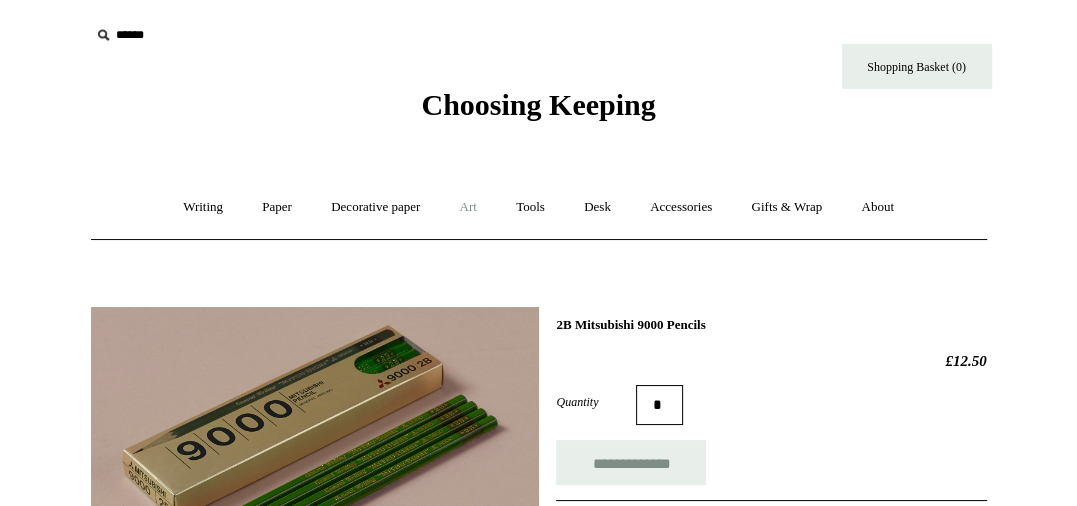 click on "Art +" at bounding box center (468, 207) 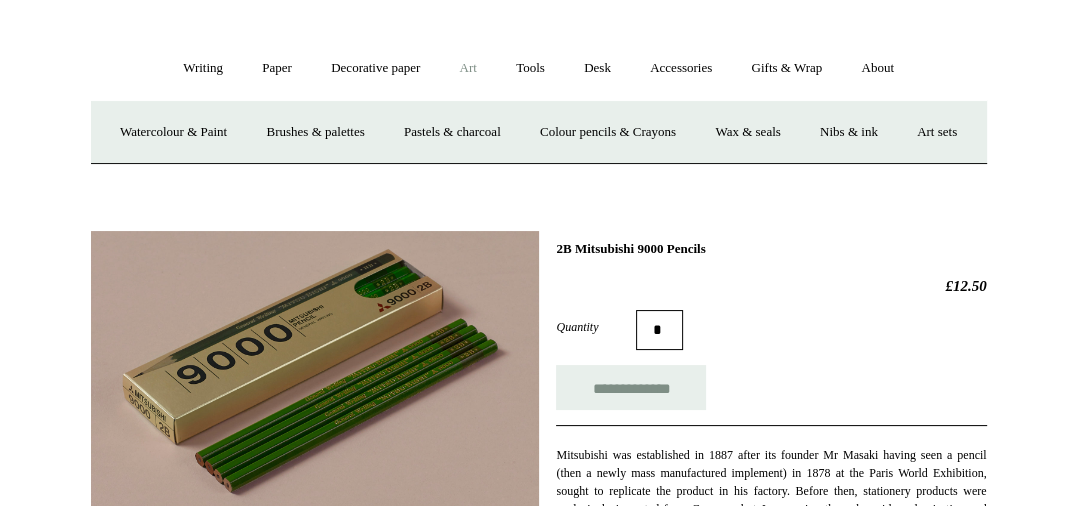 scroll, scrollTop: 117, scrollLeft: 0, axis: vertical 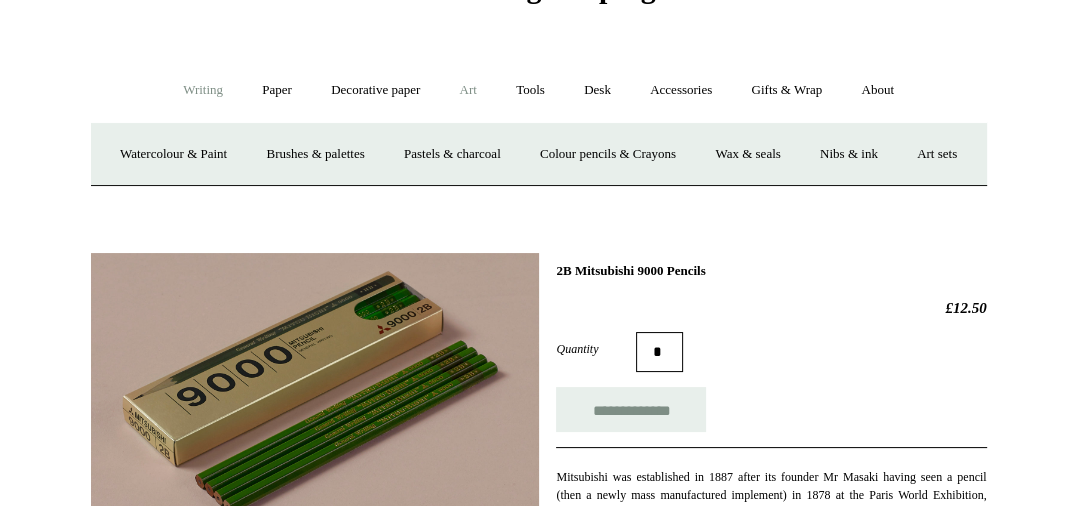 click on "Writing +" at bounding box center [203, 90] 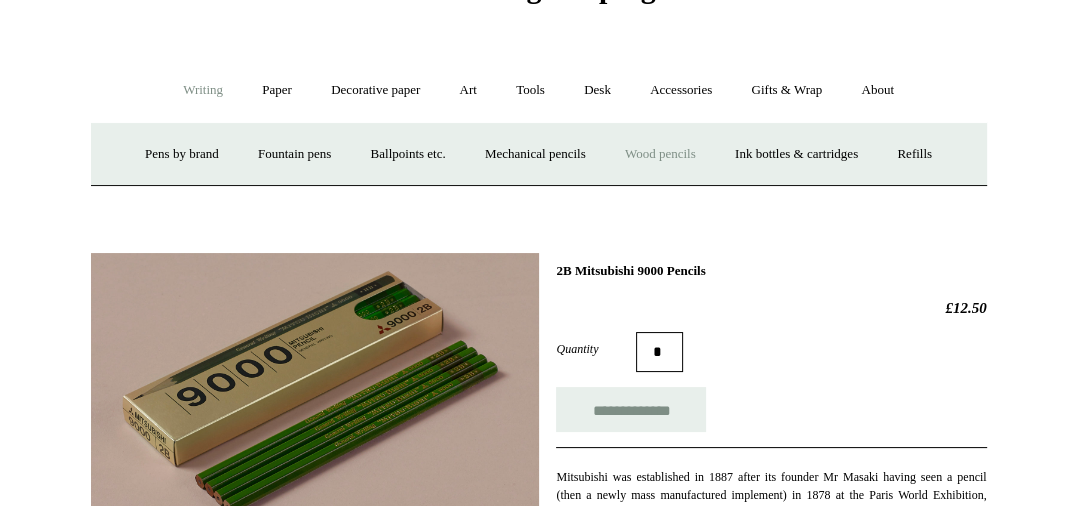 click on "Wood pencils +" at bounding box center [660, 154] 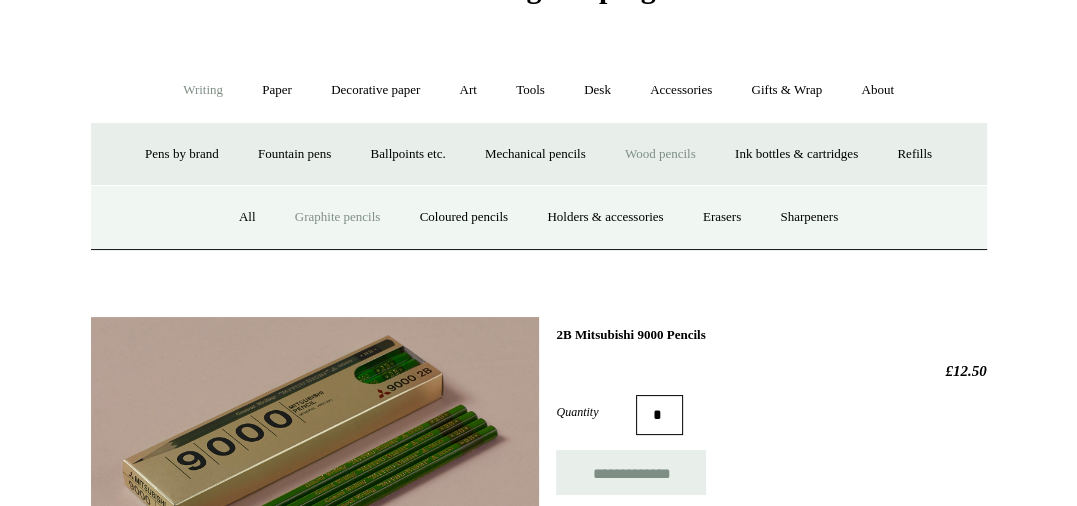 click on "Graphite pencils" at bounding box center (338, 217) 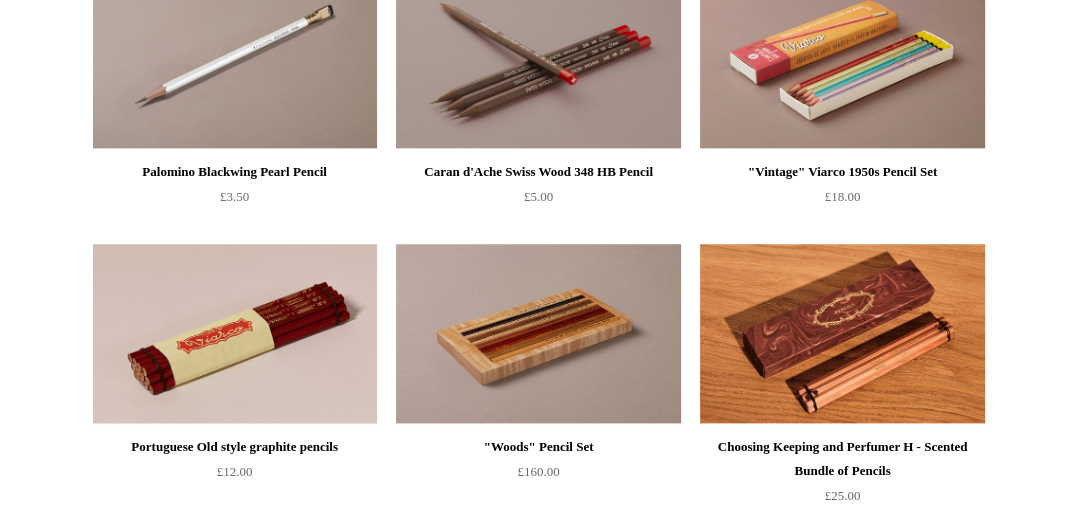 scroll, scrollTop: 1150, scrollLeft: 0, axis: vertical 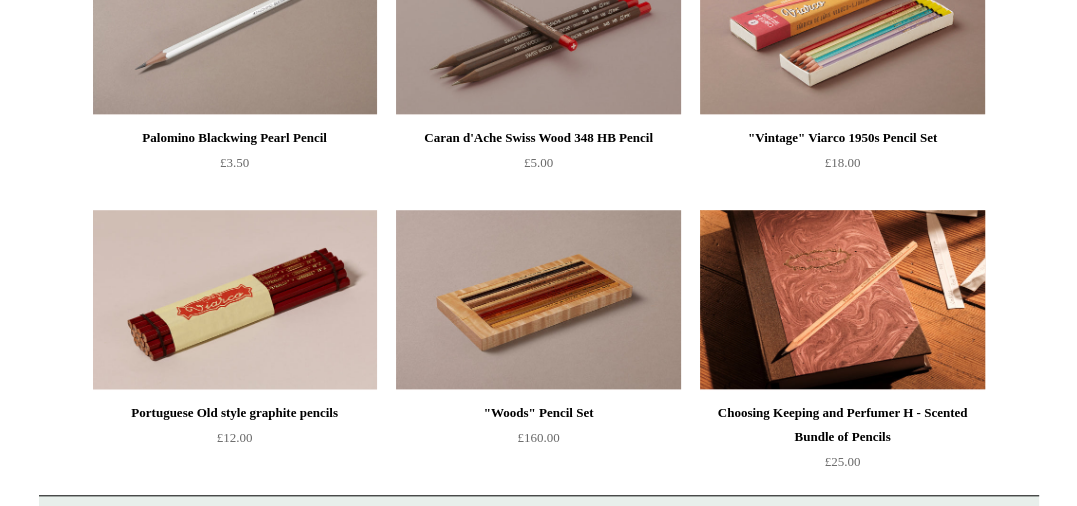 click at bounding box center (842, 300) 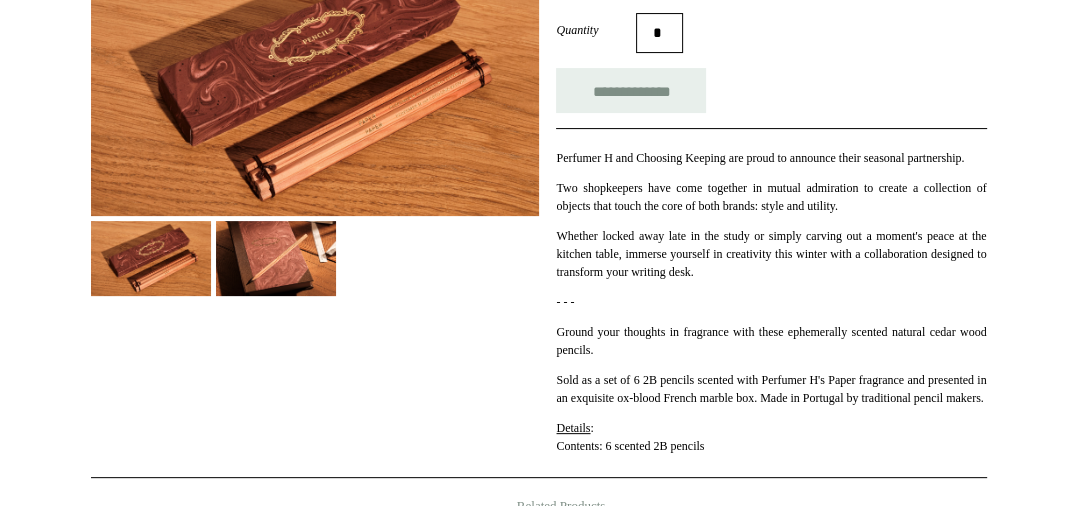 scroll, scrollTop: 400, scrollLeft: 0, axis: vertical 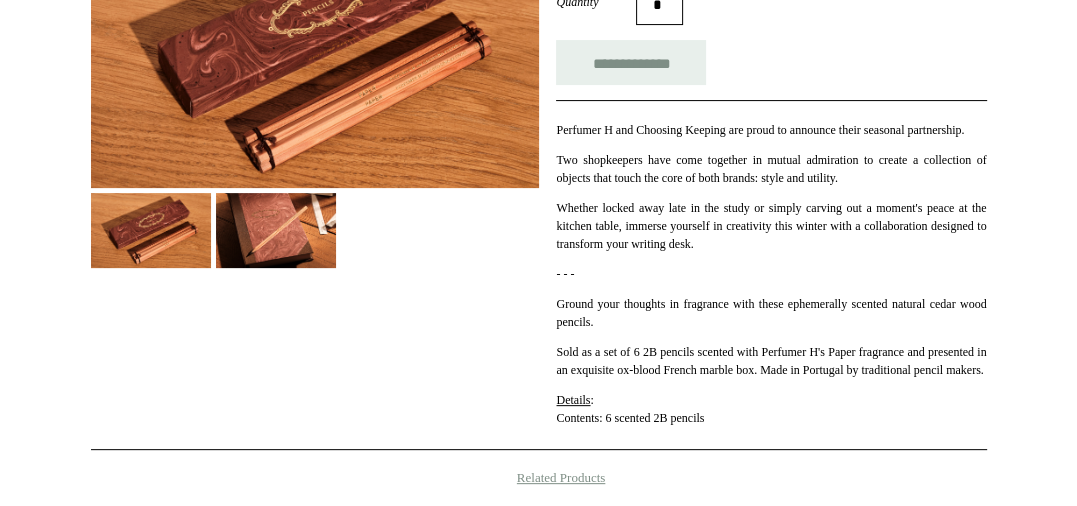 click at bounding box center (315, 47) 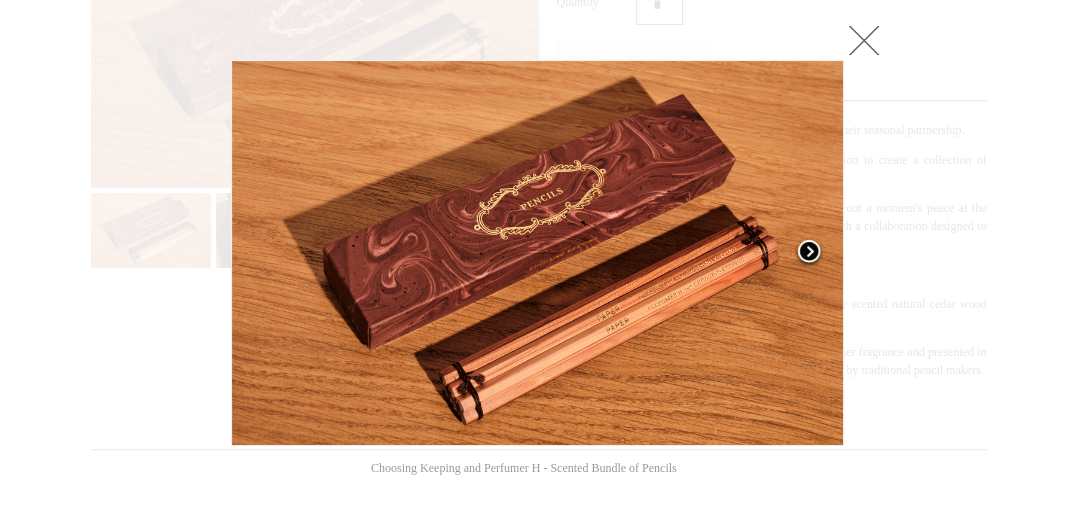 click at bounding box center [809, 253] 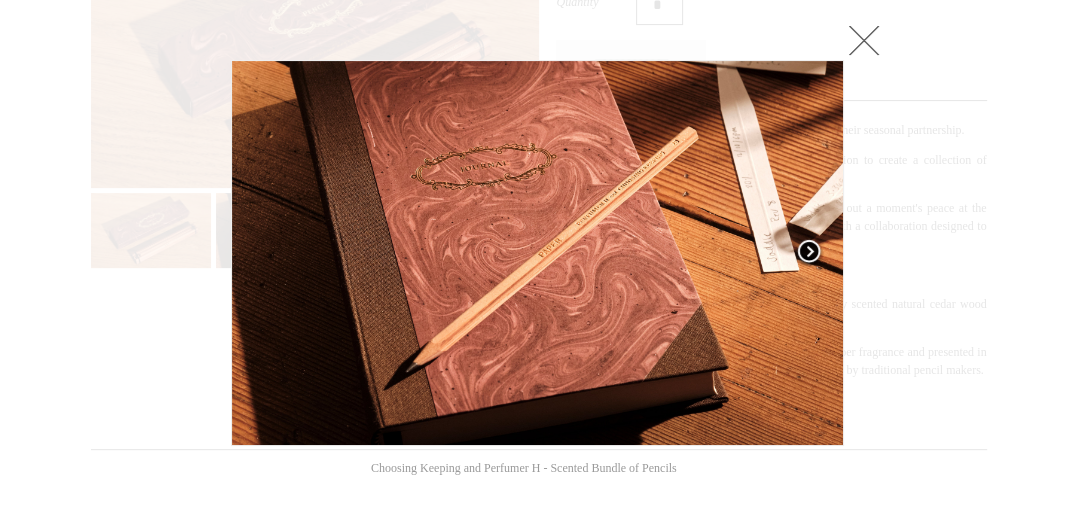 click at bounding box center (809, 253) 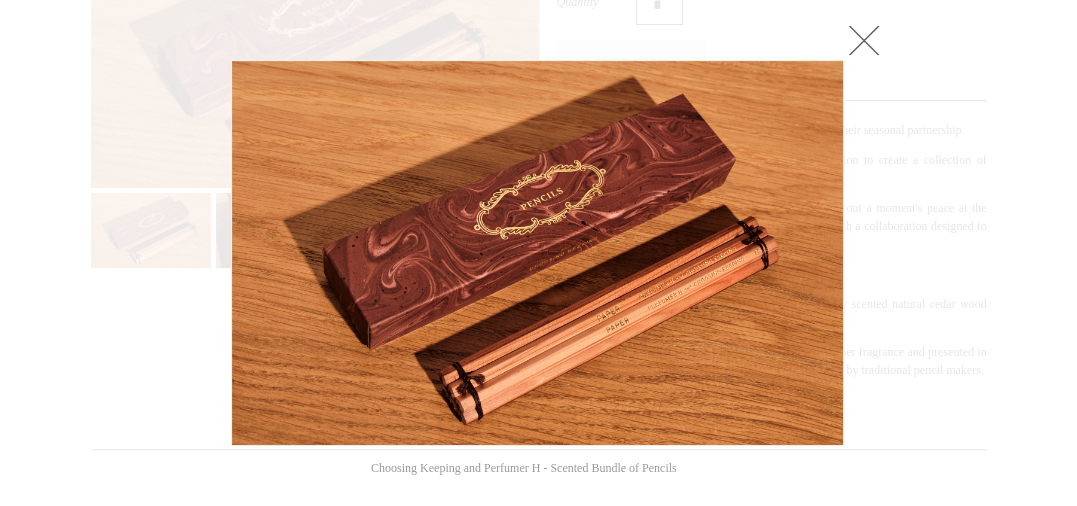 click at bounding box center (-9355, 253) 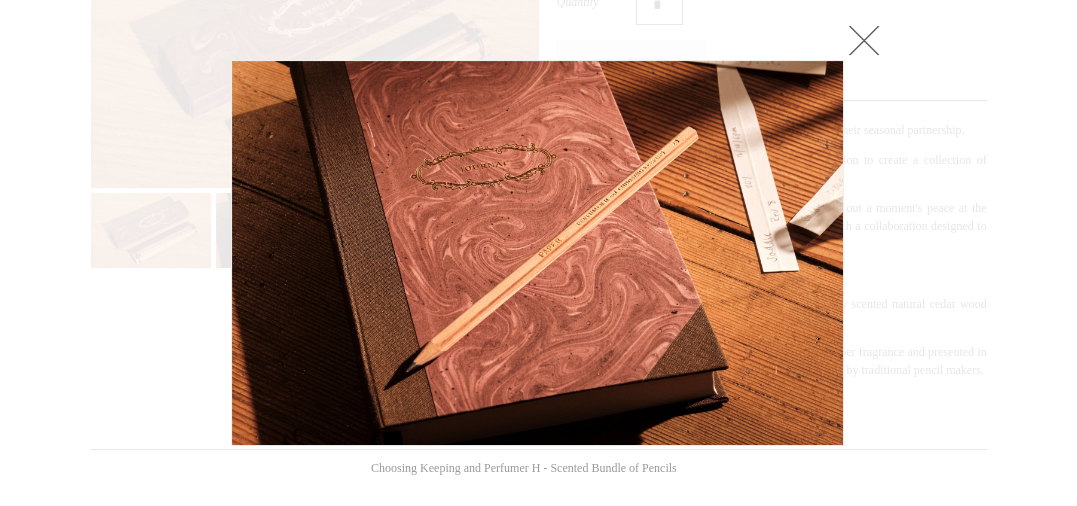 click at bounding box center (864, 40) 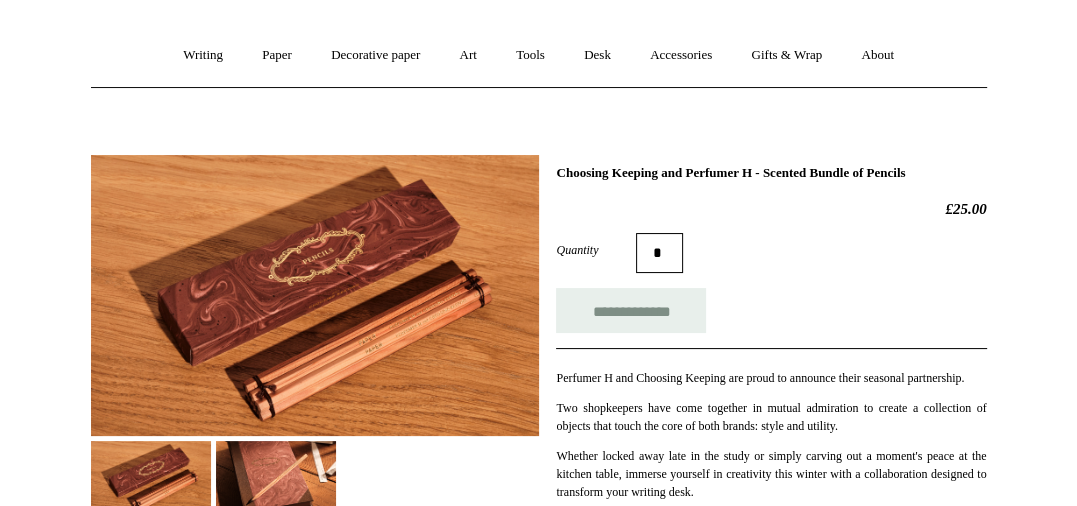 scroll, scrollTop: 100, scrollLeft: 0, axis: vertical 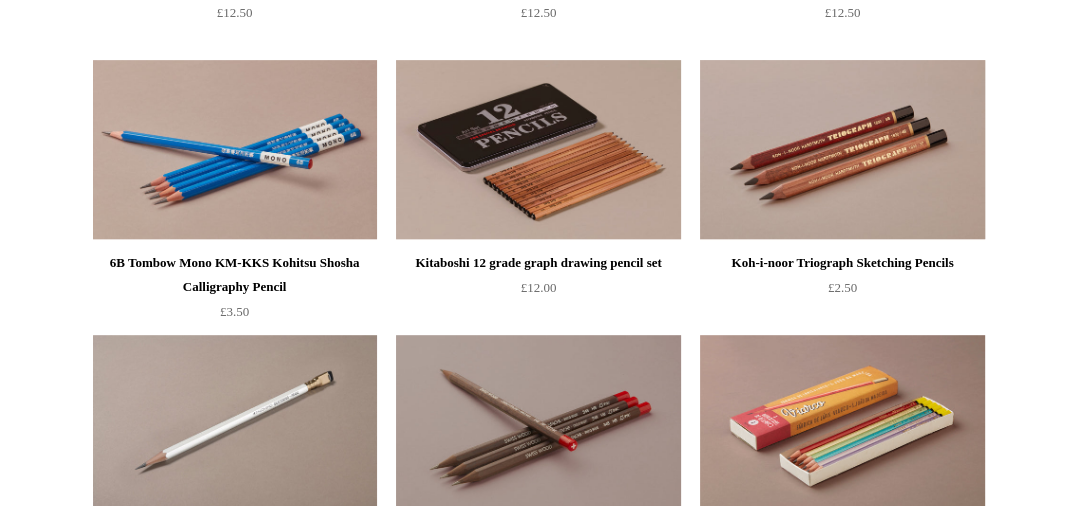 click at bounding box center (842, 150) 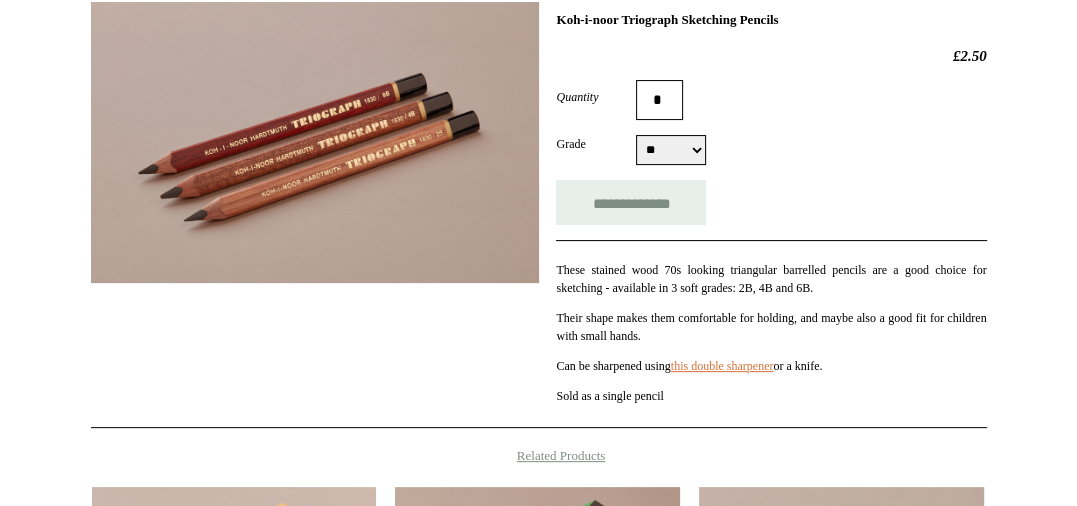 scroll, scrollTop: 200, scrollLeft: 0, axis: vertical 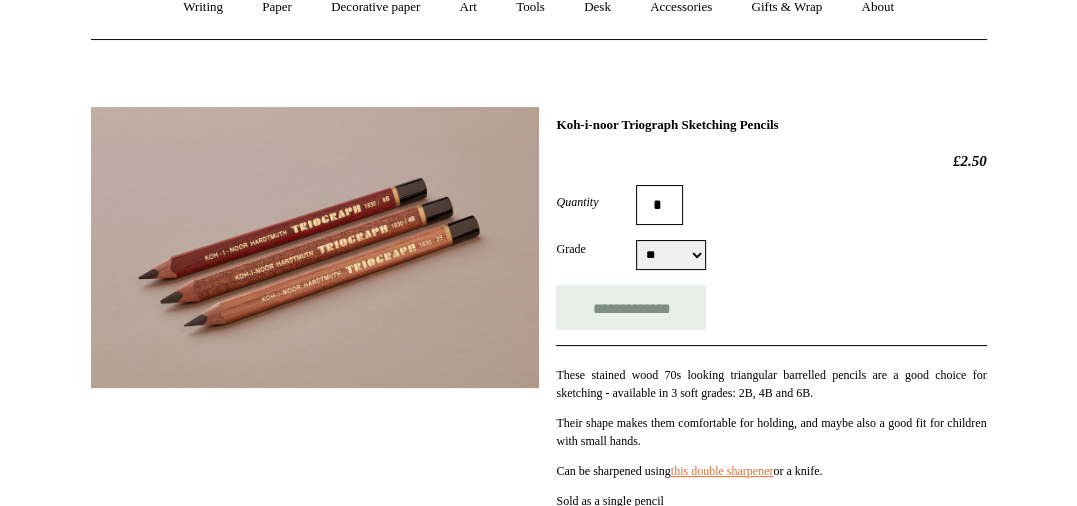 click at bounding box center [315, 247] 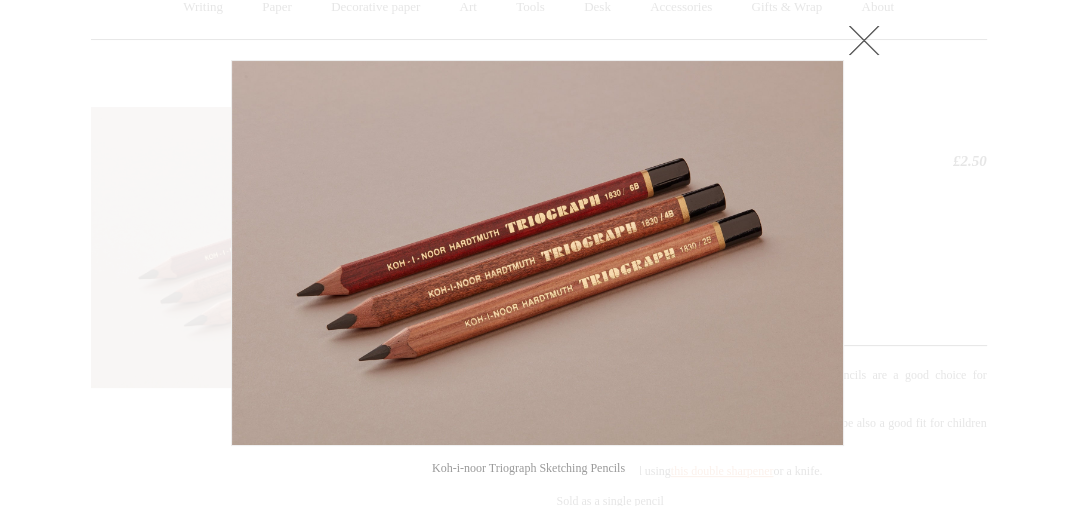 click at bounding box center (864, 40) 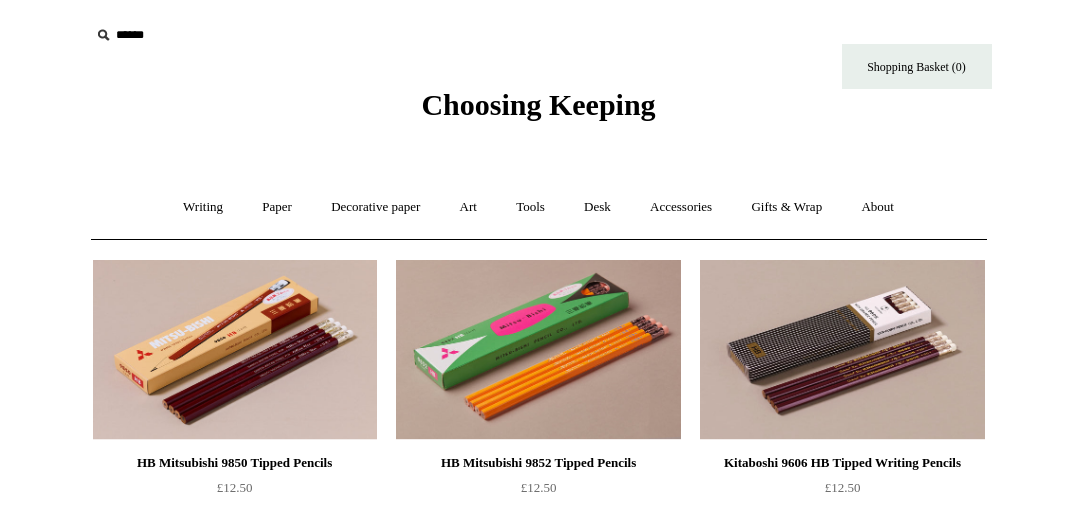 scroll, scrollTop: 750, scrollLeft: 0, axis: vertical 